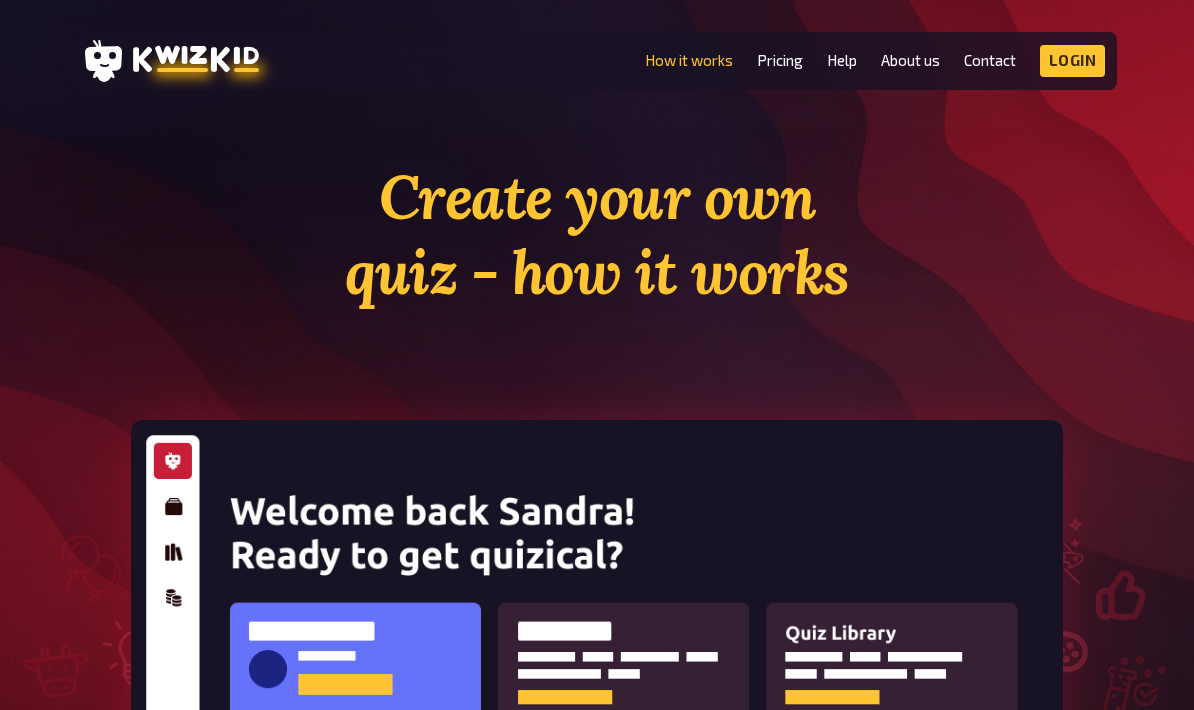 scroll, scrollTop: 0, scrollLeft: 0, axis: both 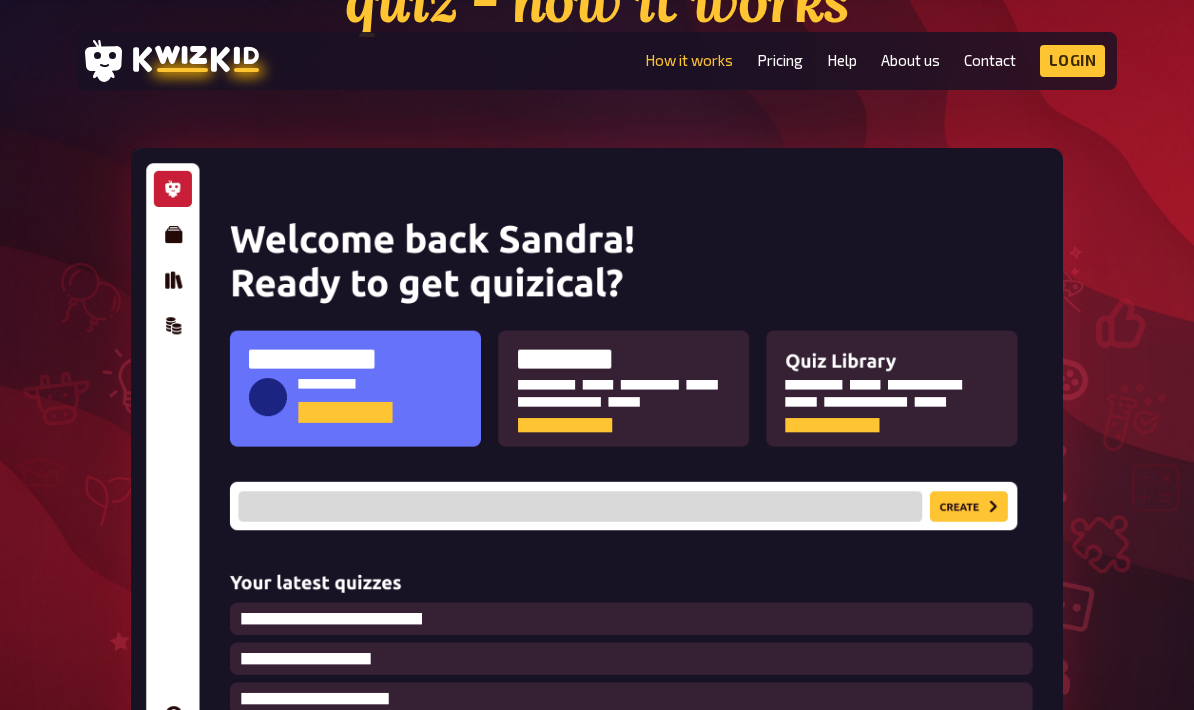 click at bounding box center (596, 467) 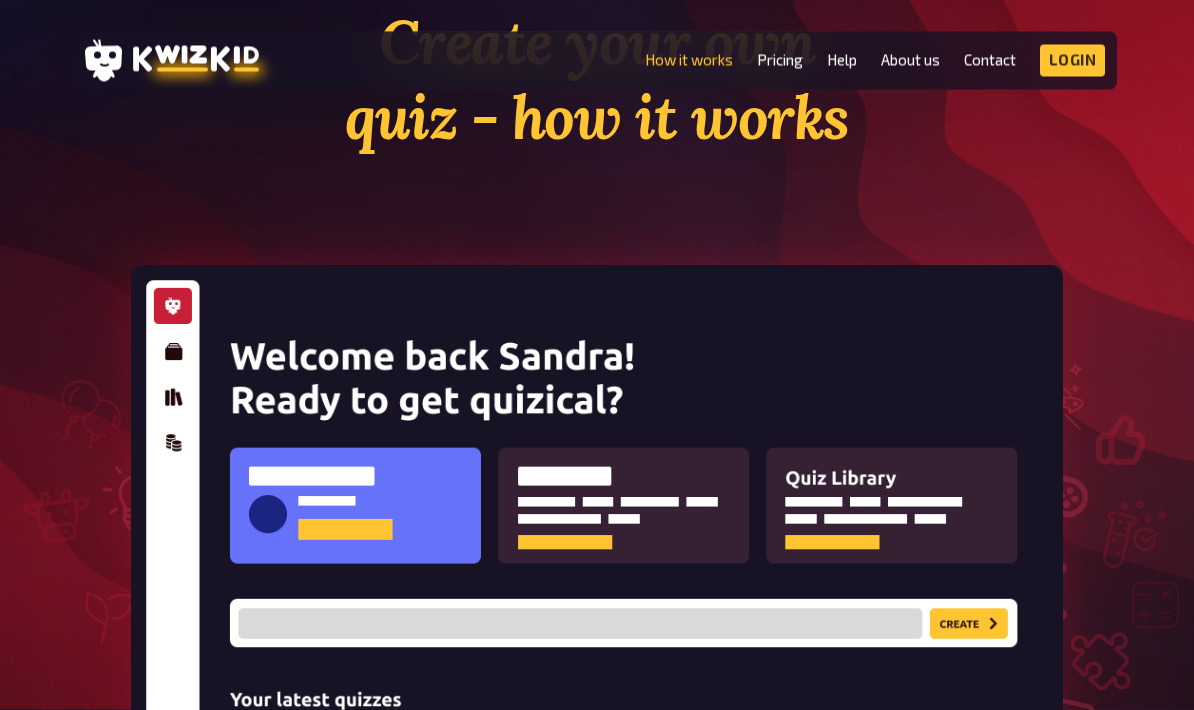 scroll, scrollTop: 0, scrollLeft: 0, axis: both 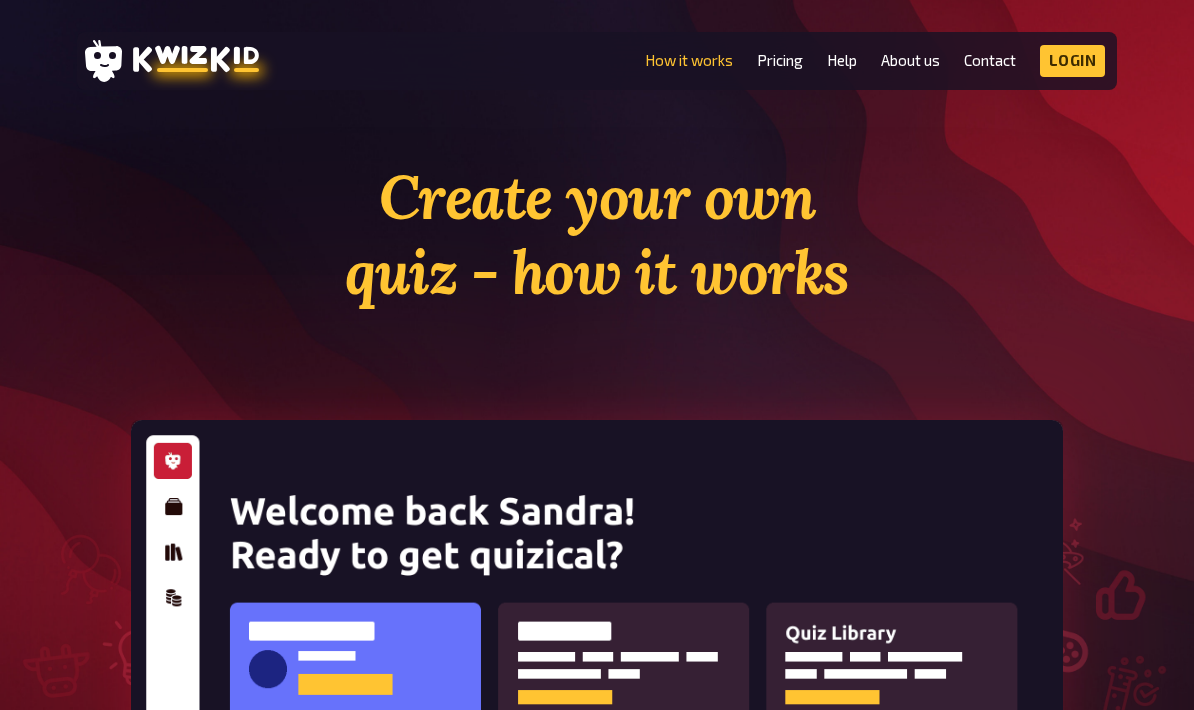 click on "How it works" at bounding box center (689, 60) 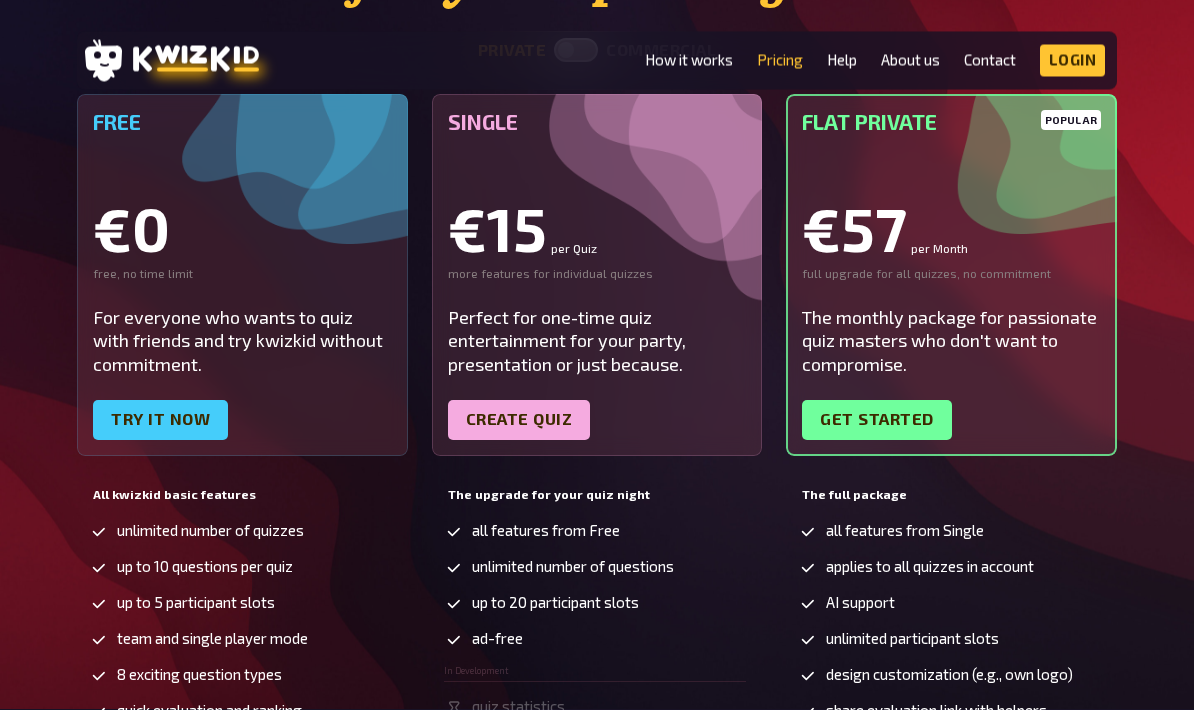 scroll, scrollTop: 302, scrollLeft: 0, axis: vertical 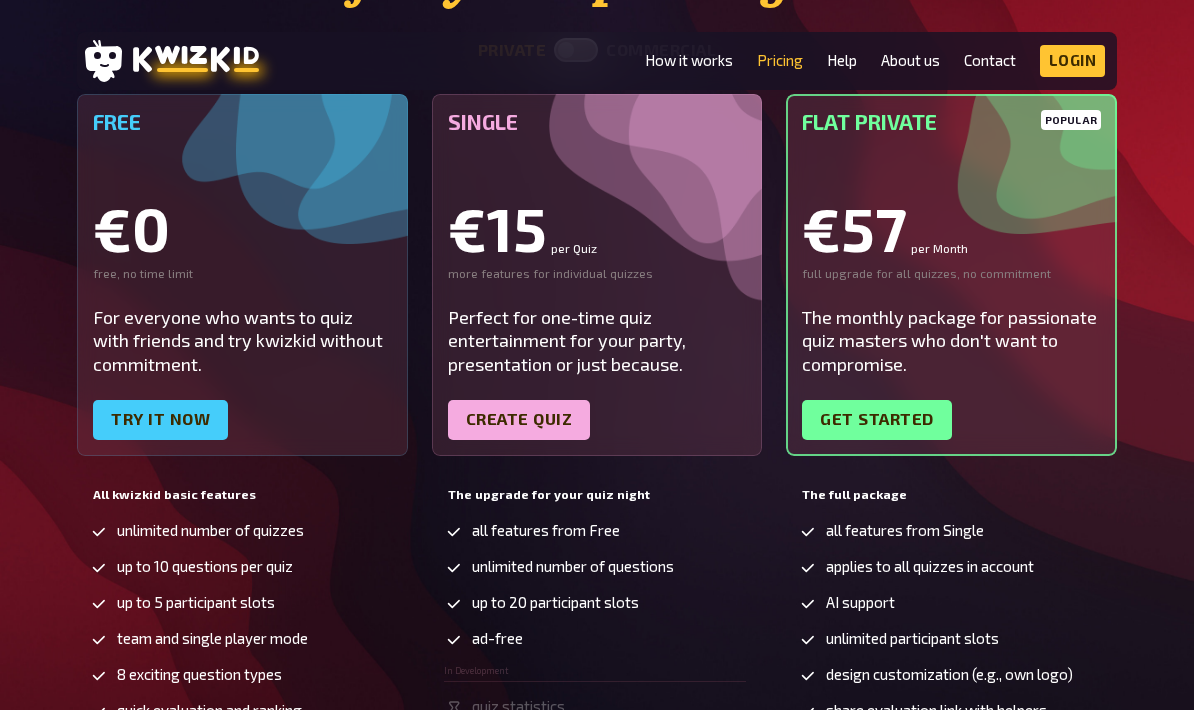 click on "Try it now" at bounding box center (160, 420) 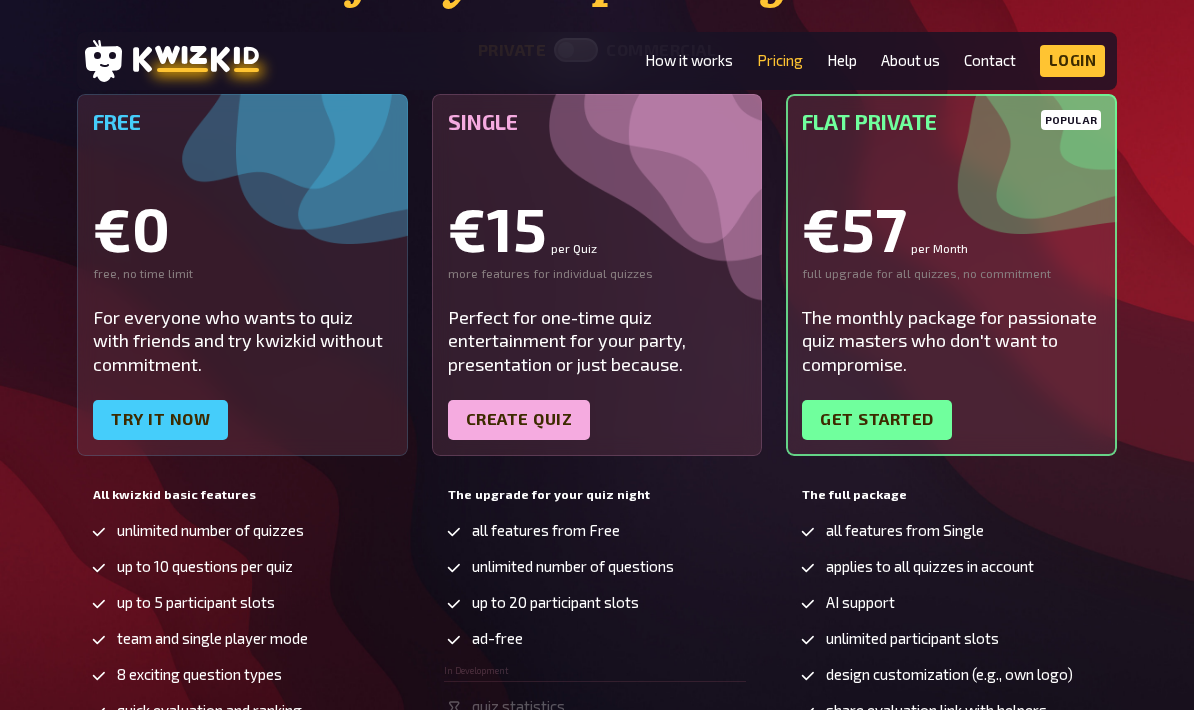 scroll, scrollTop: 382, scrollLeft: 0, axis: vertical 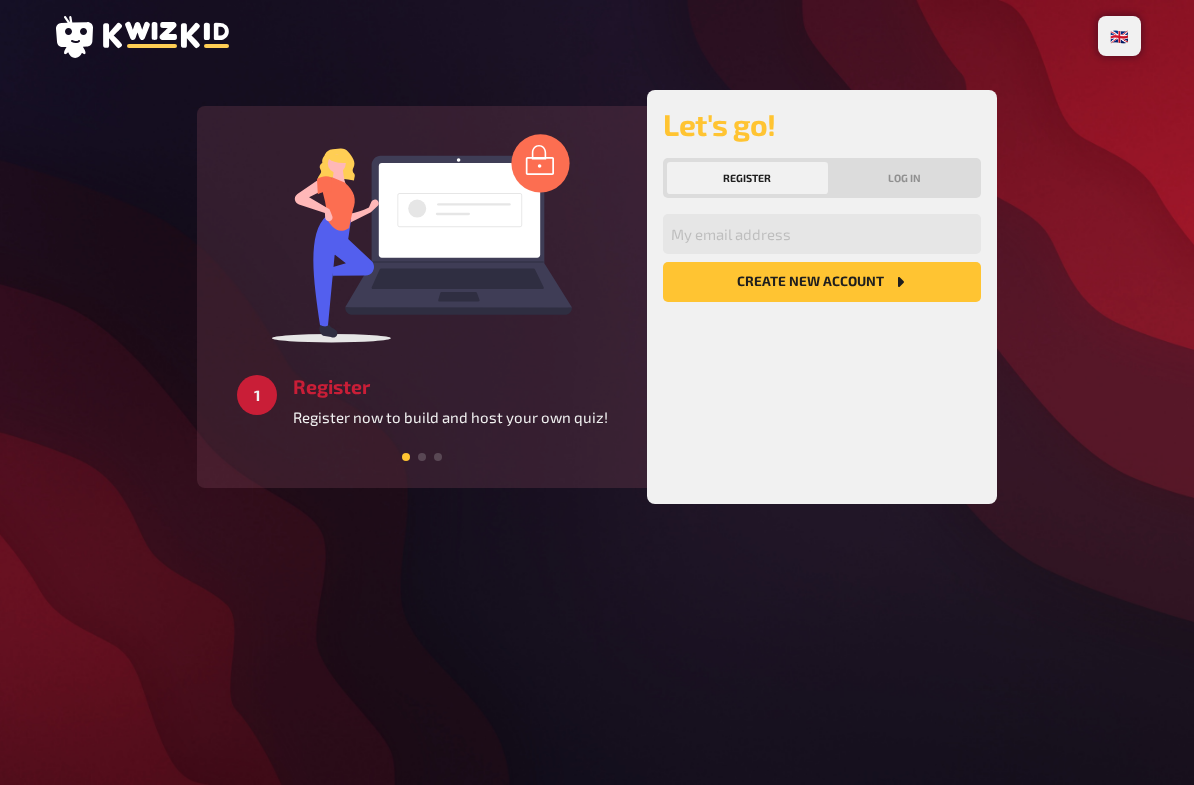 click on "Create new account" at bounding box center [822, 282] 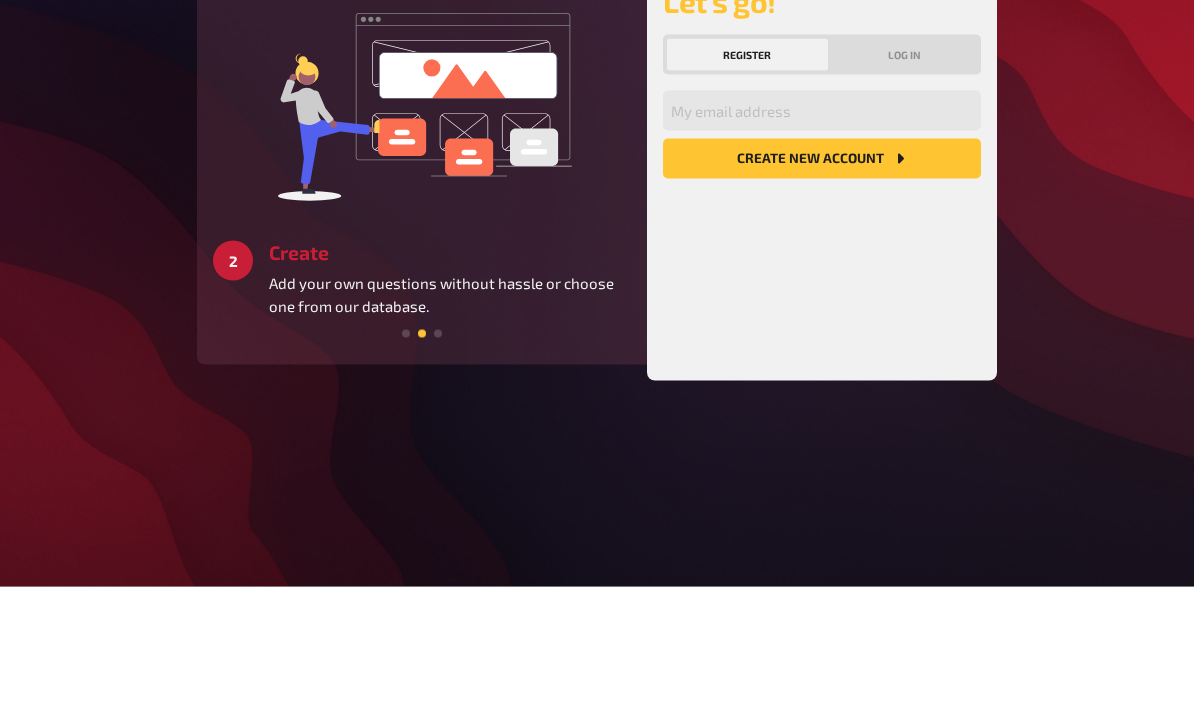 click on "Log in" at bounding box center [905, 178] 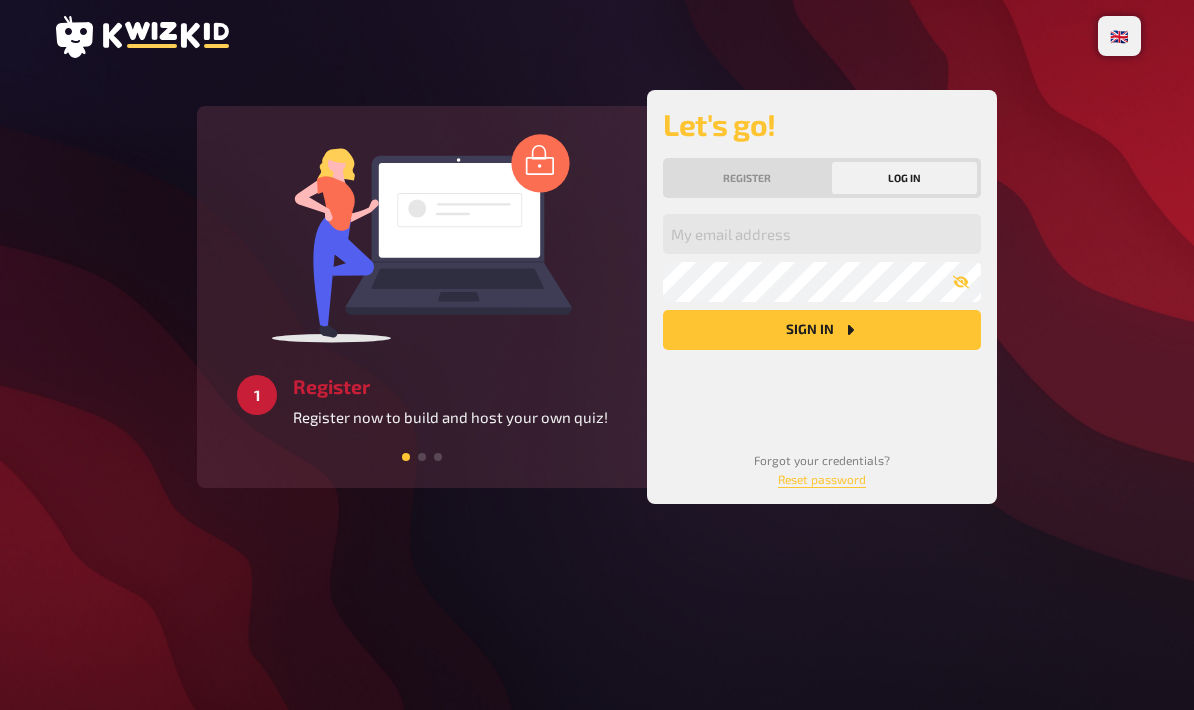 click on "Register" at bounding box center [747, 178] 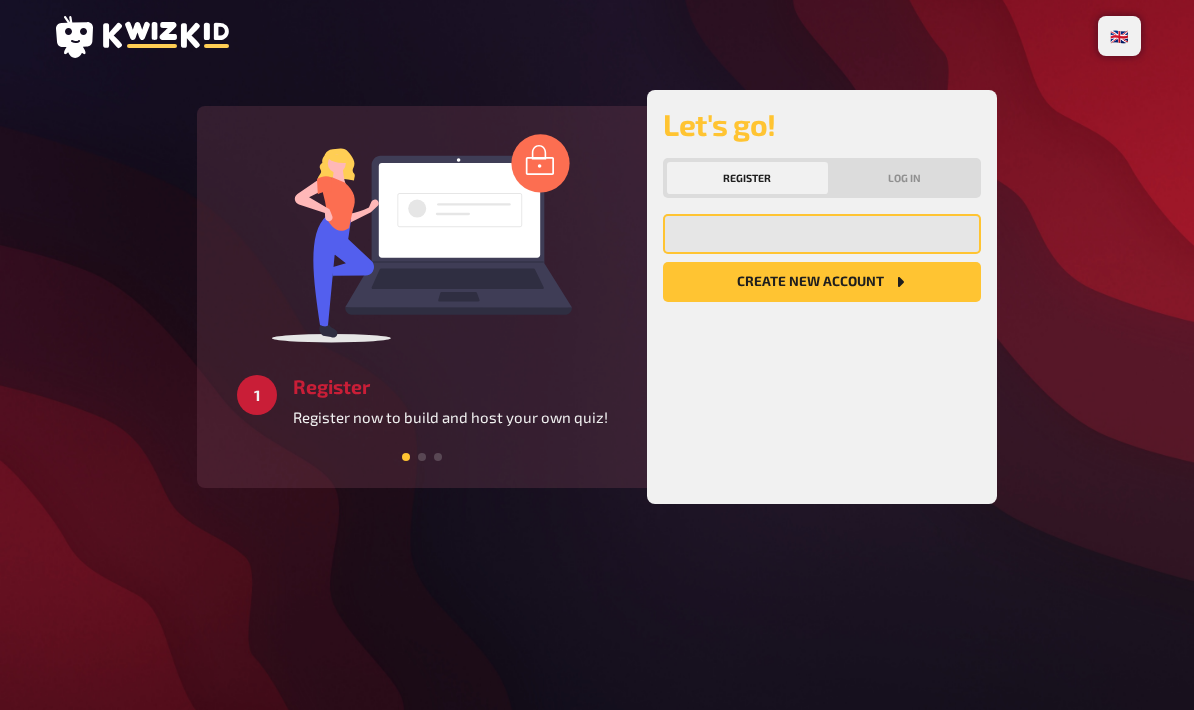 click at bounding box center [822, 234] 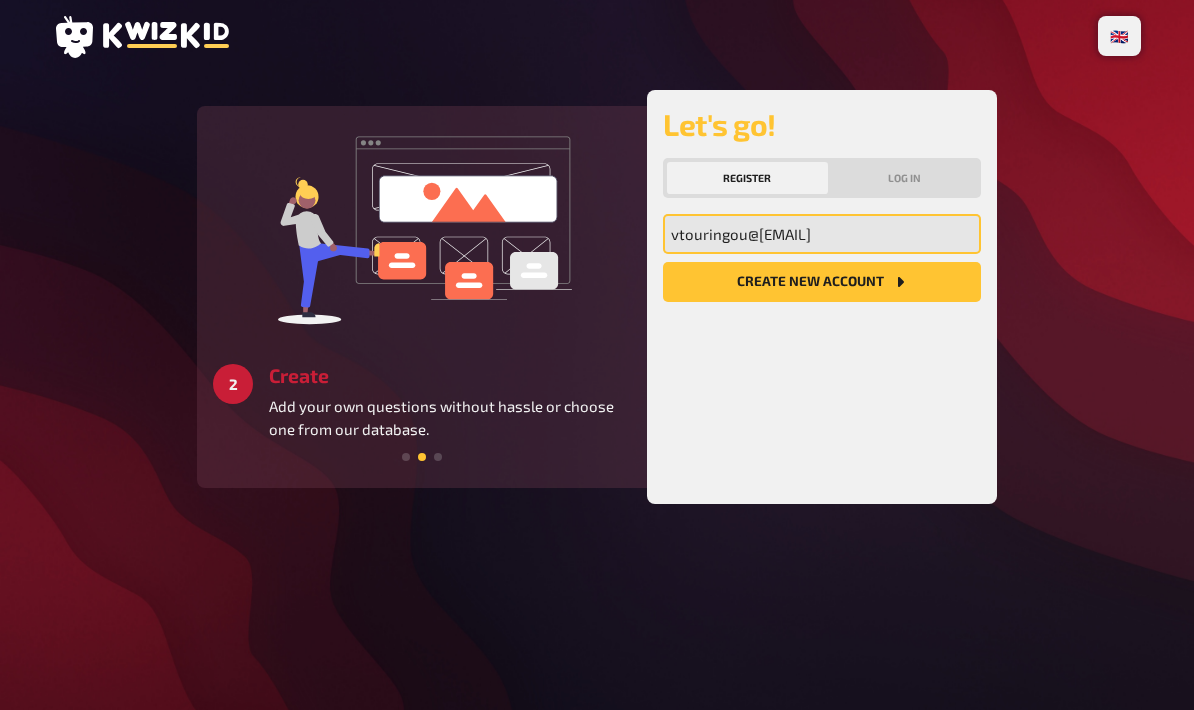 type on "vtouringou@[EMAIL]" 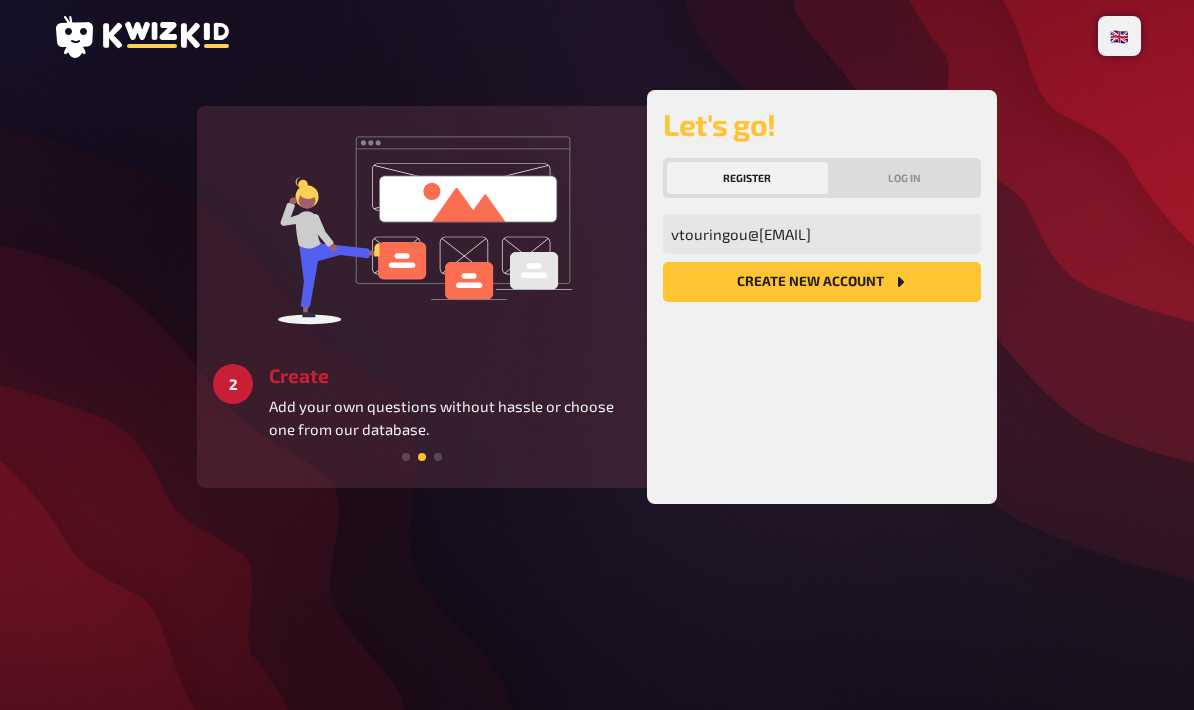 click 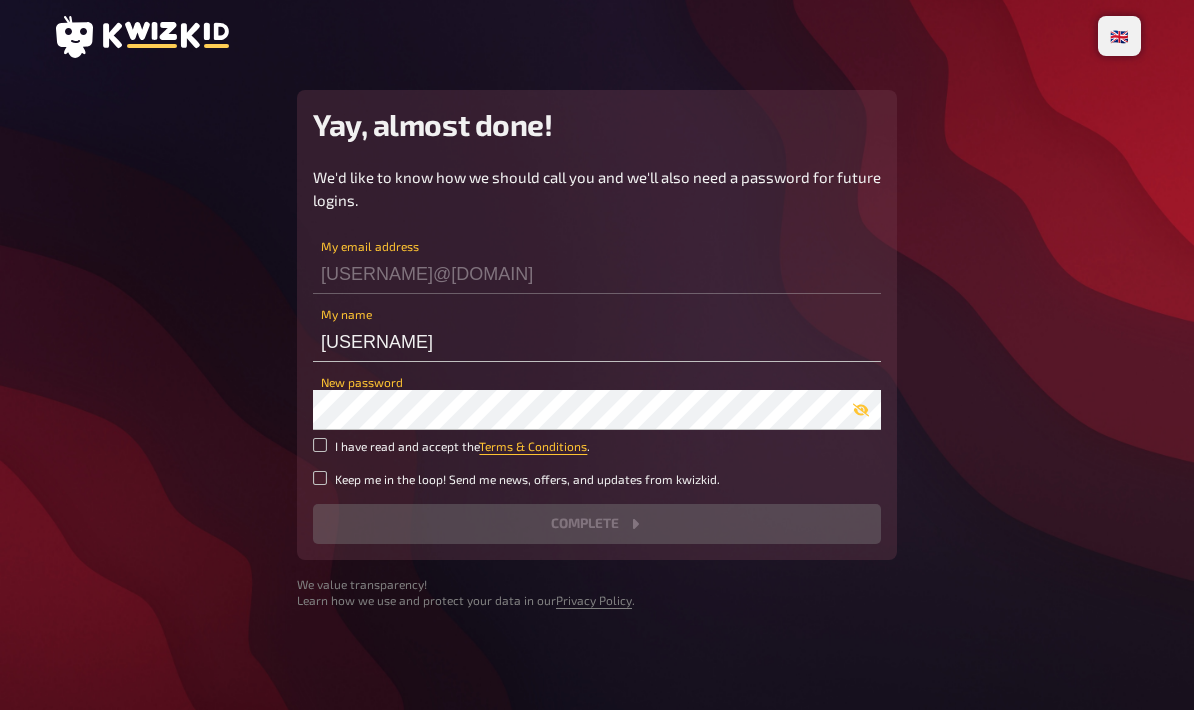 scroll, scrollTop: 0, scrollLeft: 0, axis: both 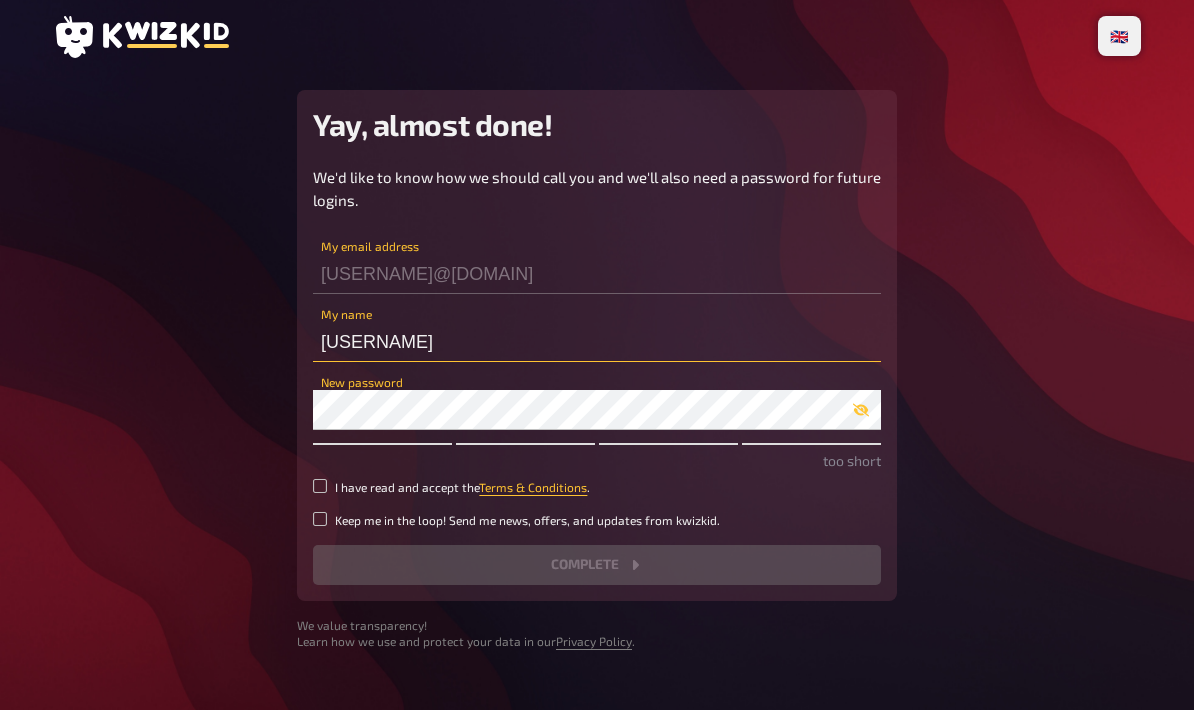 click on "[USERNAME]" at bounding box center (597, 342) 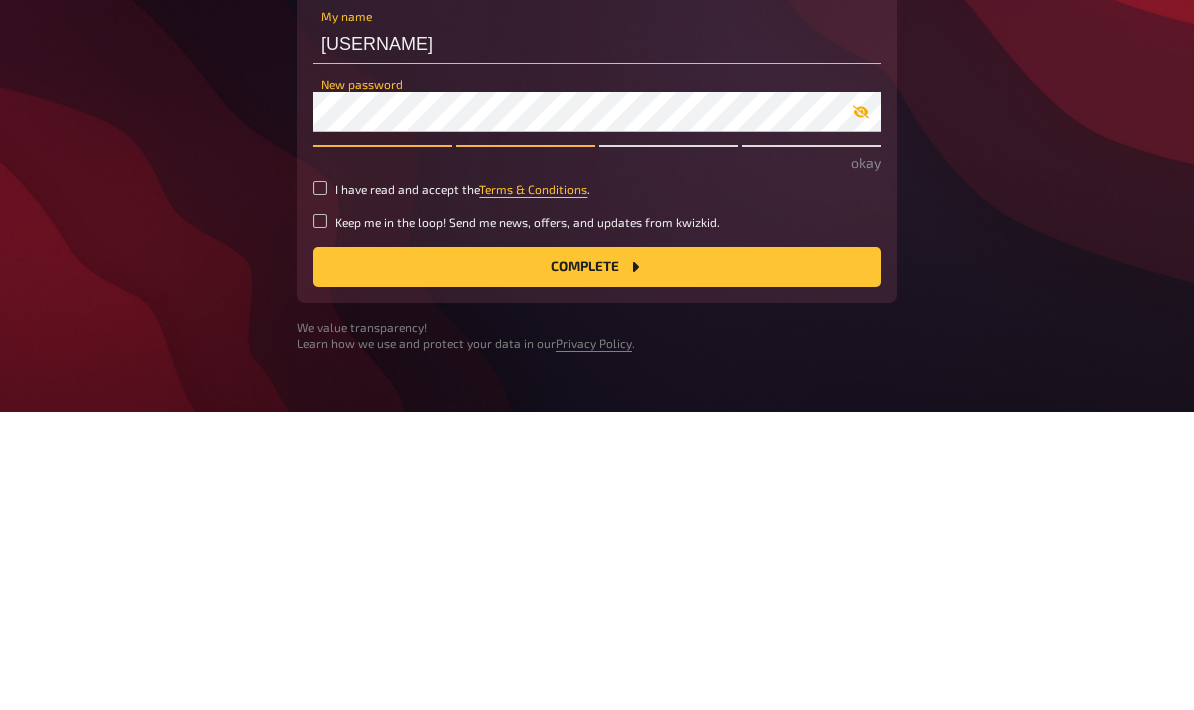 click 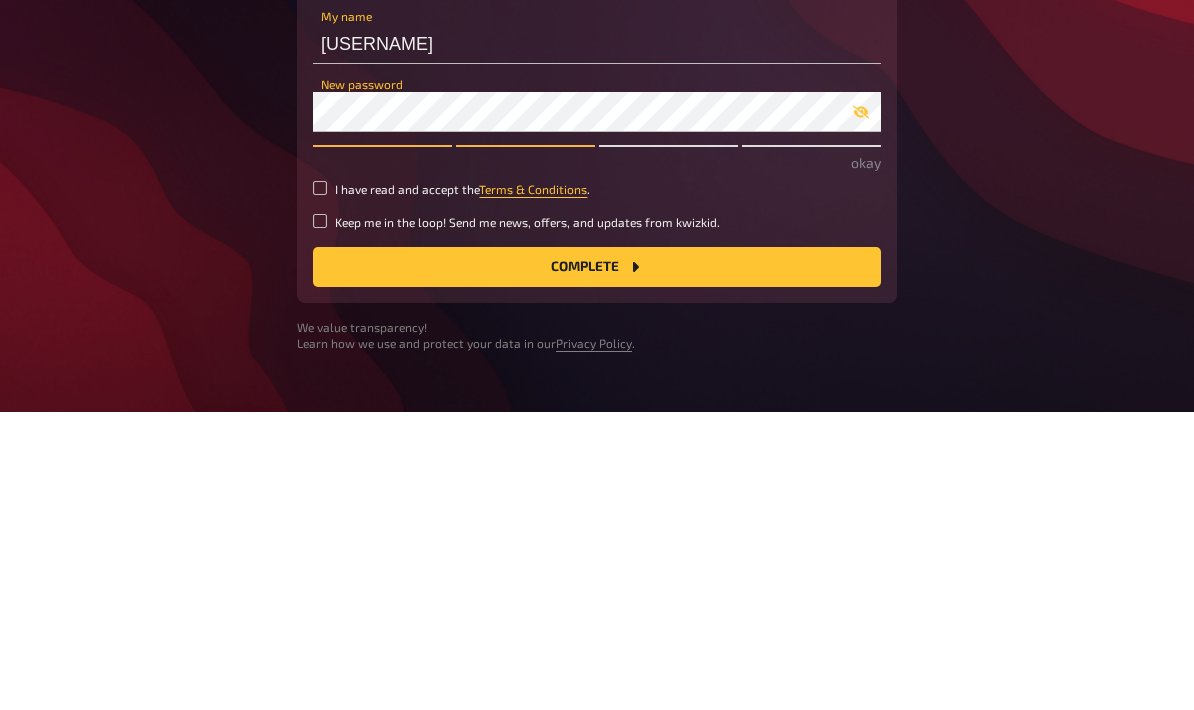 scroll, scrollTop: 80, scrollLeft: 0, axis: vertical 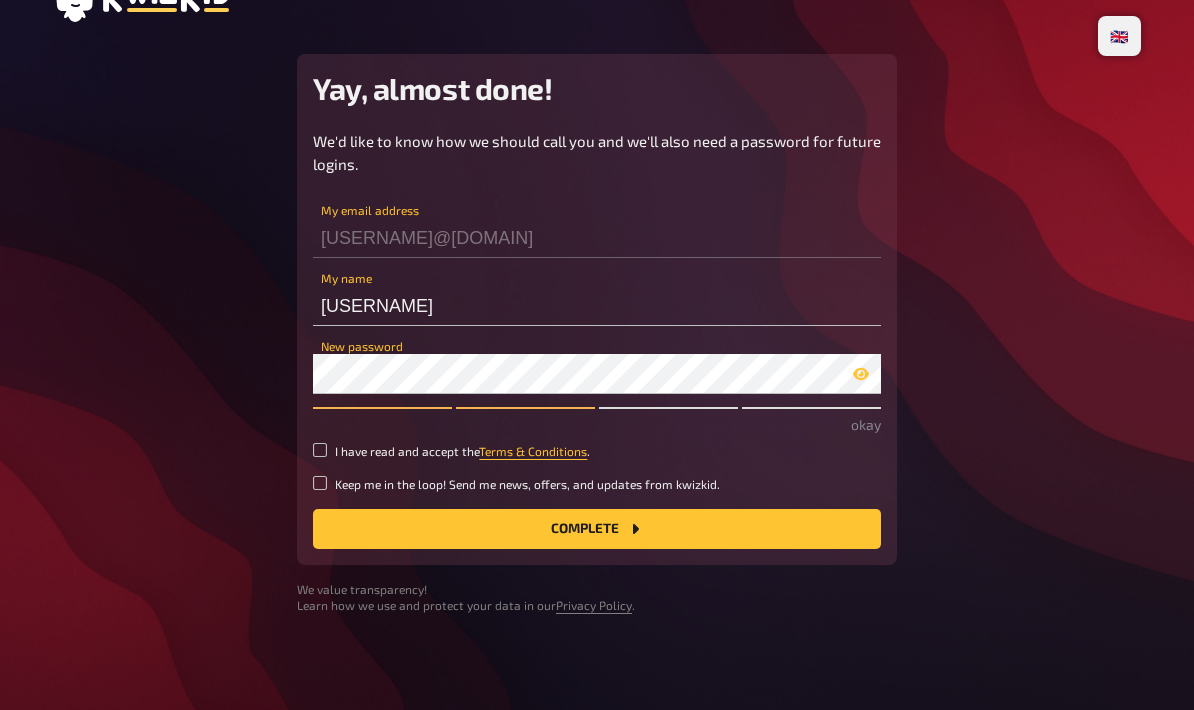 click on "I have read and accept the  Terms & Conditions ." at bounding box center [320, 450] 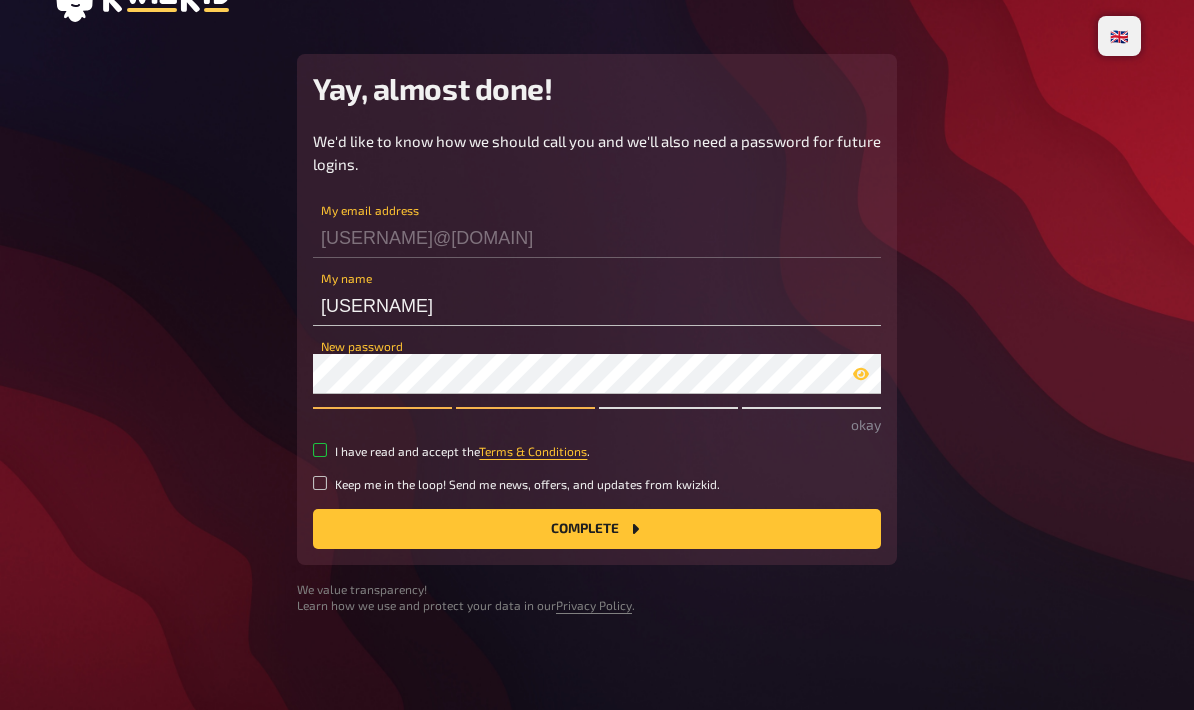 checkbox on "true" 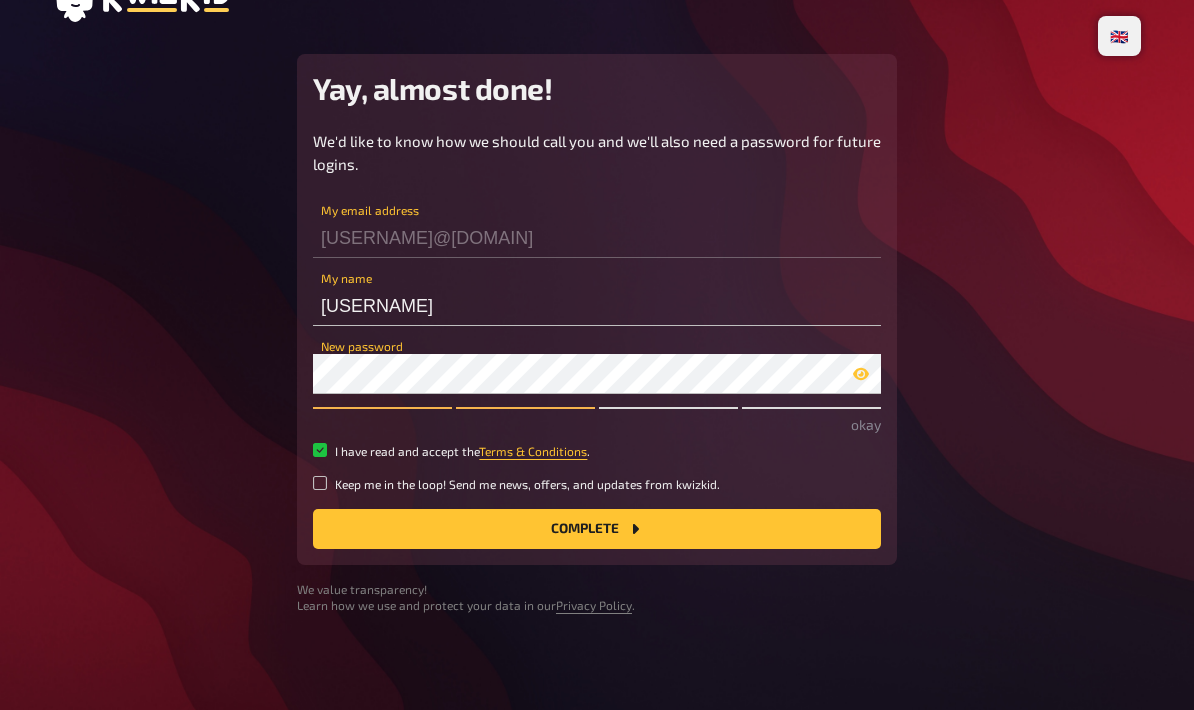 click 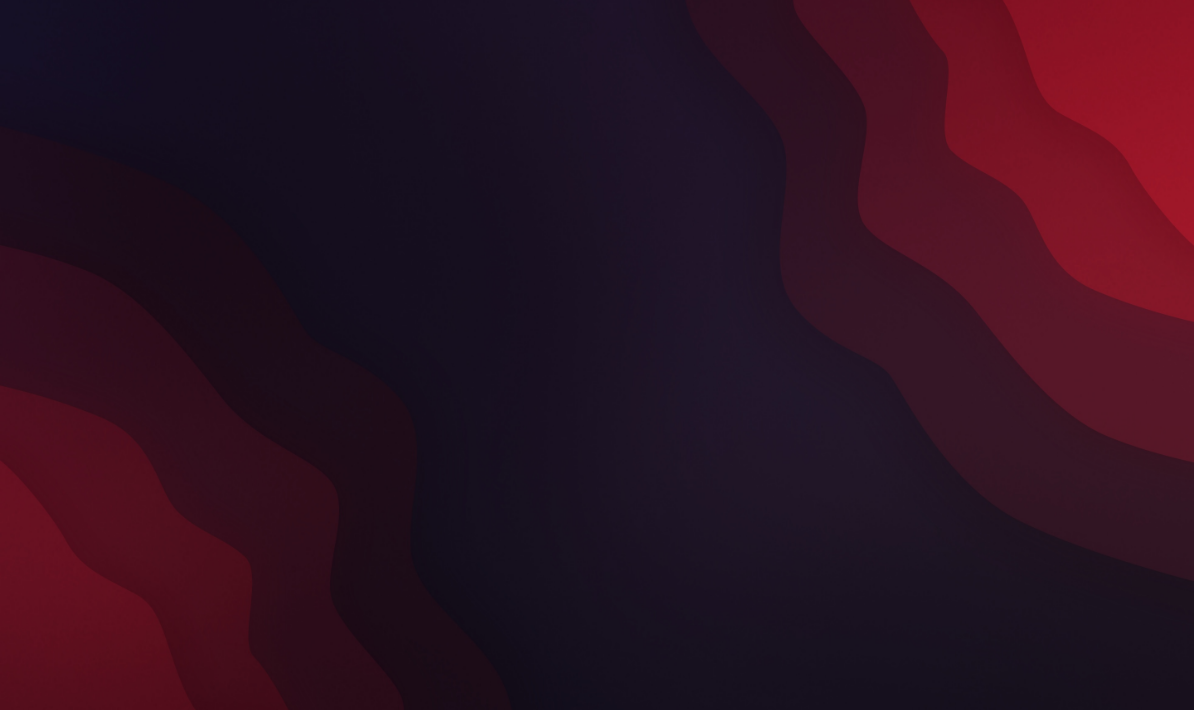scroll, scrollTop: 0, scrollLeft: 0, axis: both 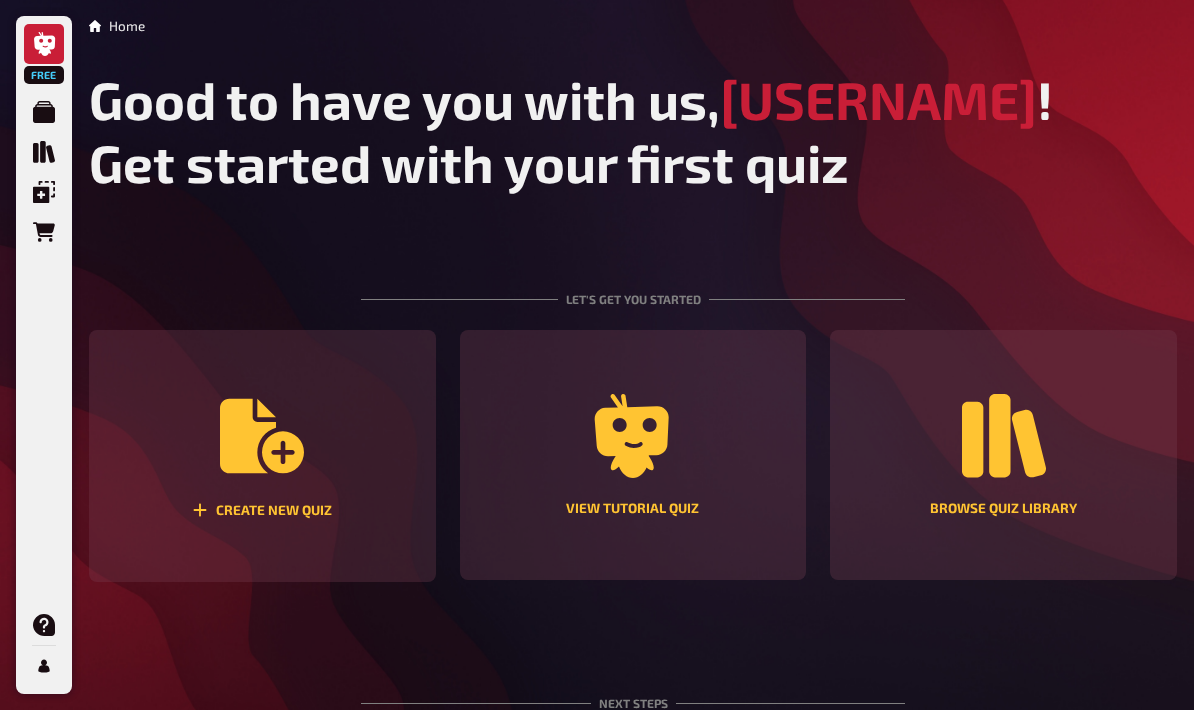 click 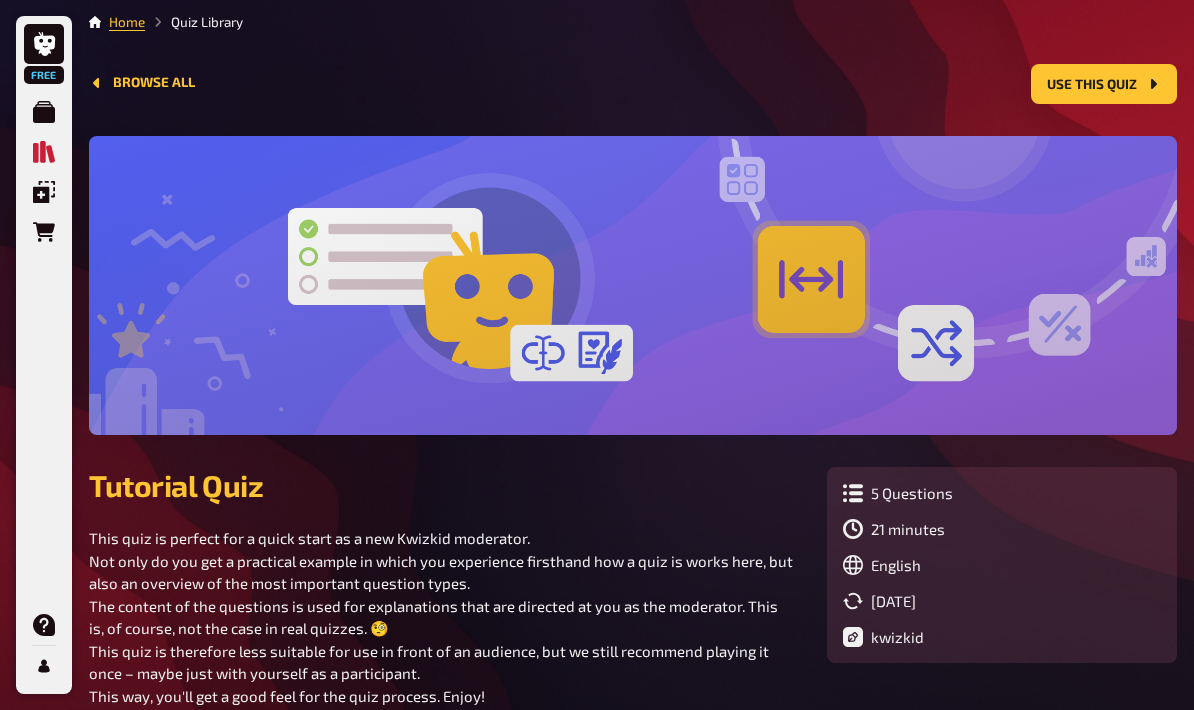 scroll, scrollTop: 0, scrollLeft: 0, axis: both 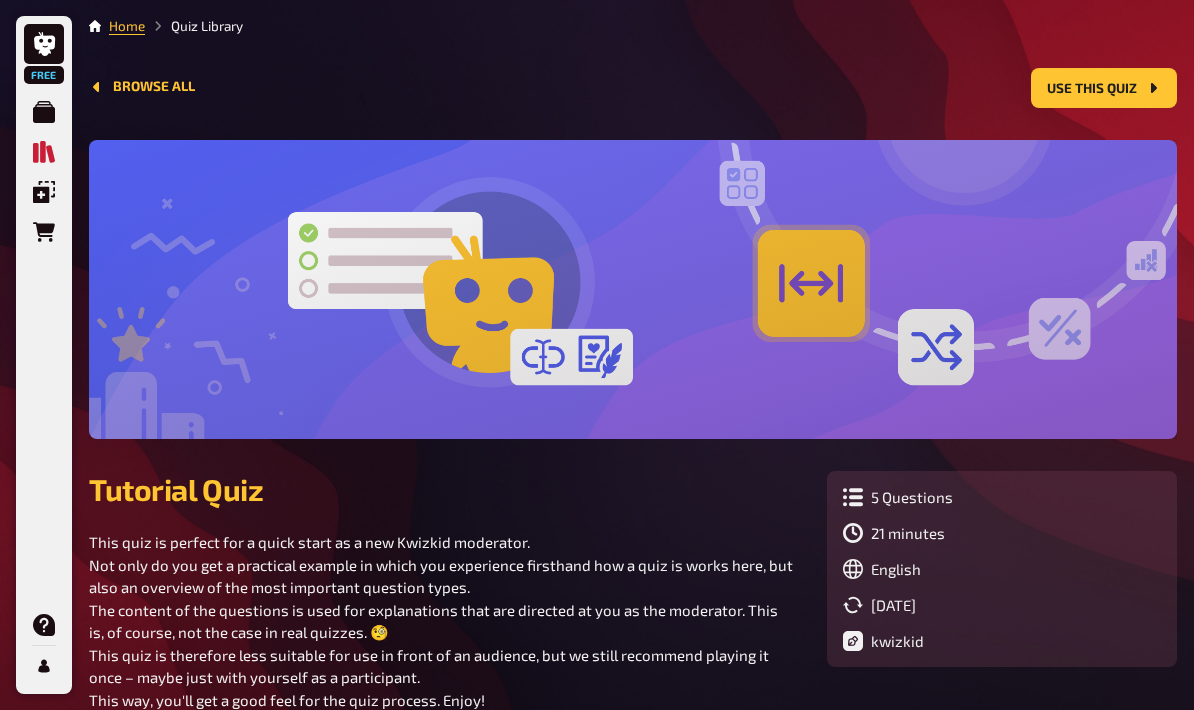 click on "English" at bounding box center [1002, 569] 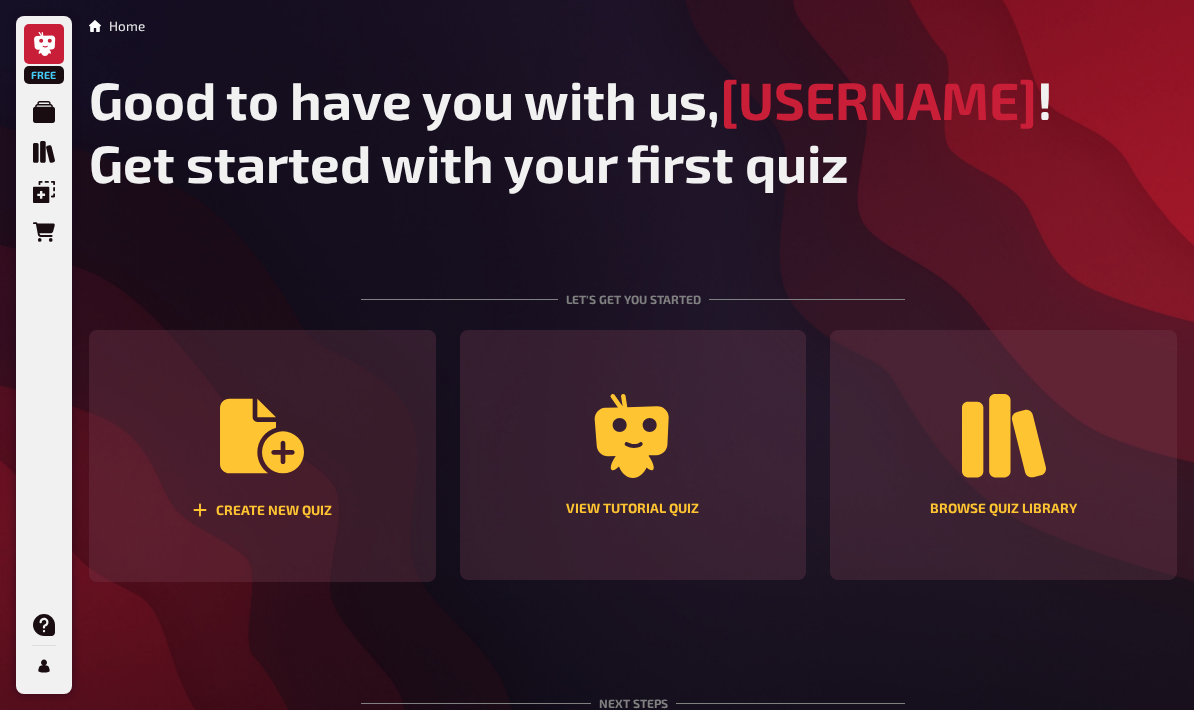 click 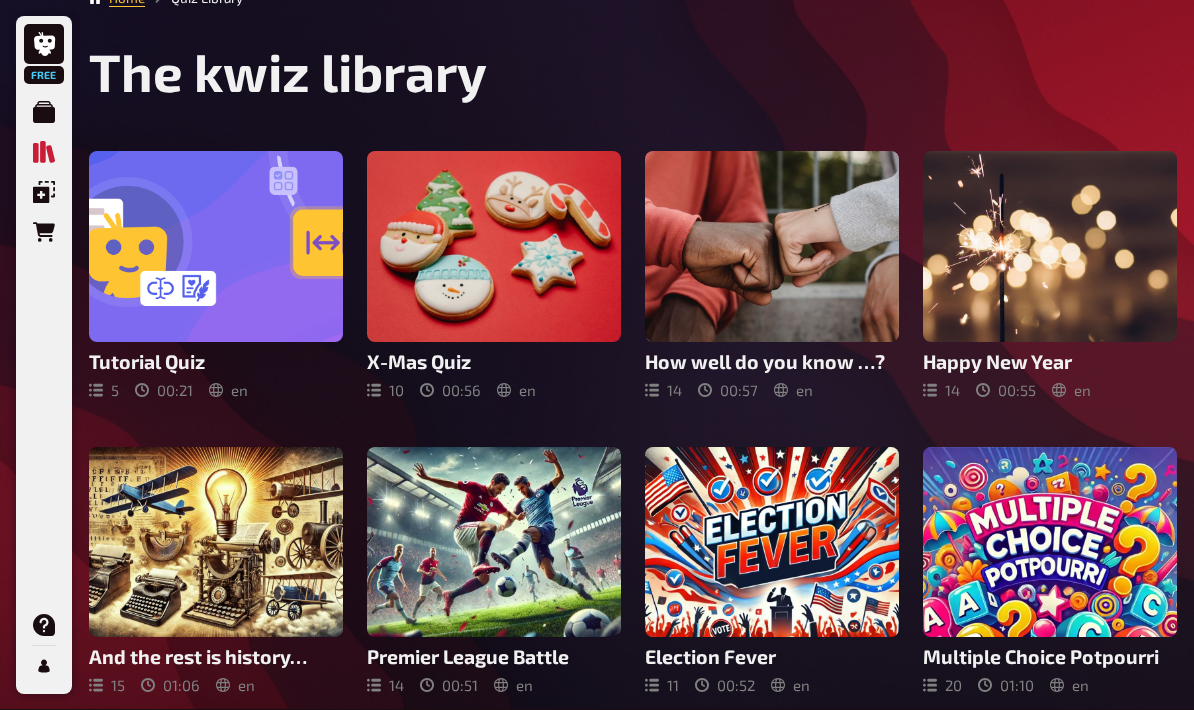 scroll, scrollTop: 0, scrollLeft: 0, axis: both 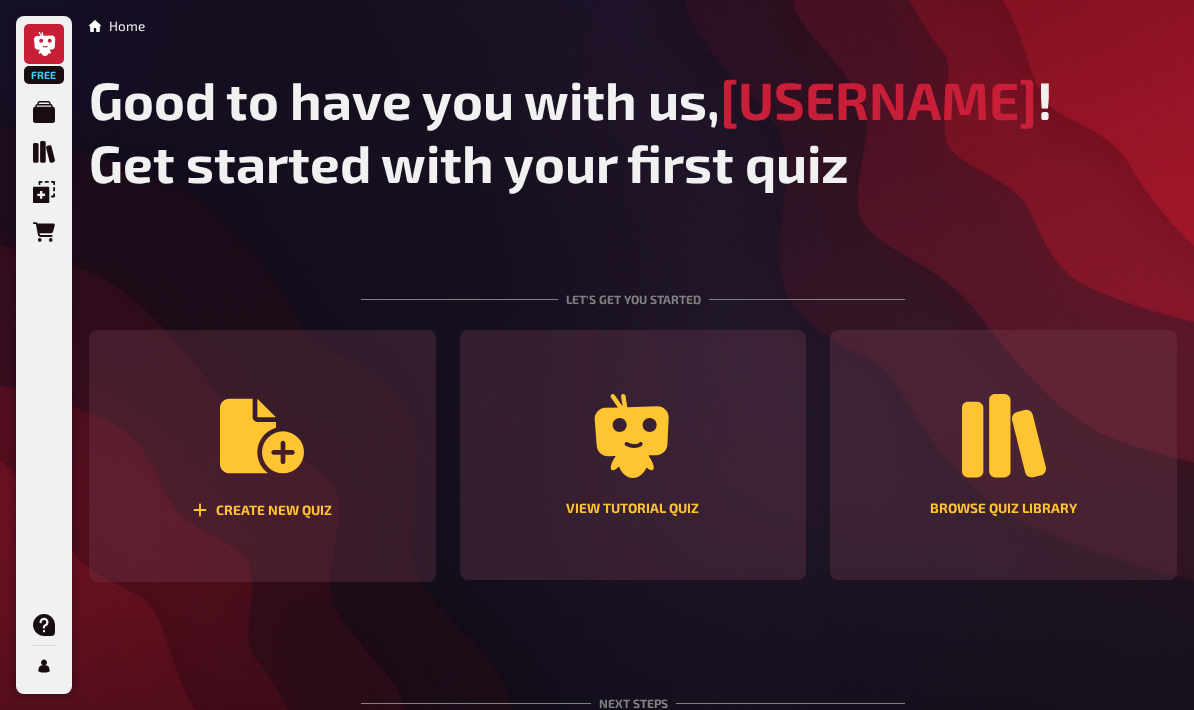 click on "Create new quiz" at bounding box center (262, 456) 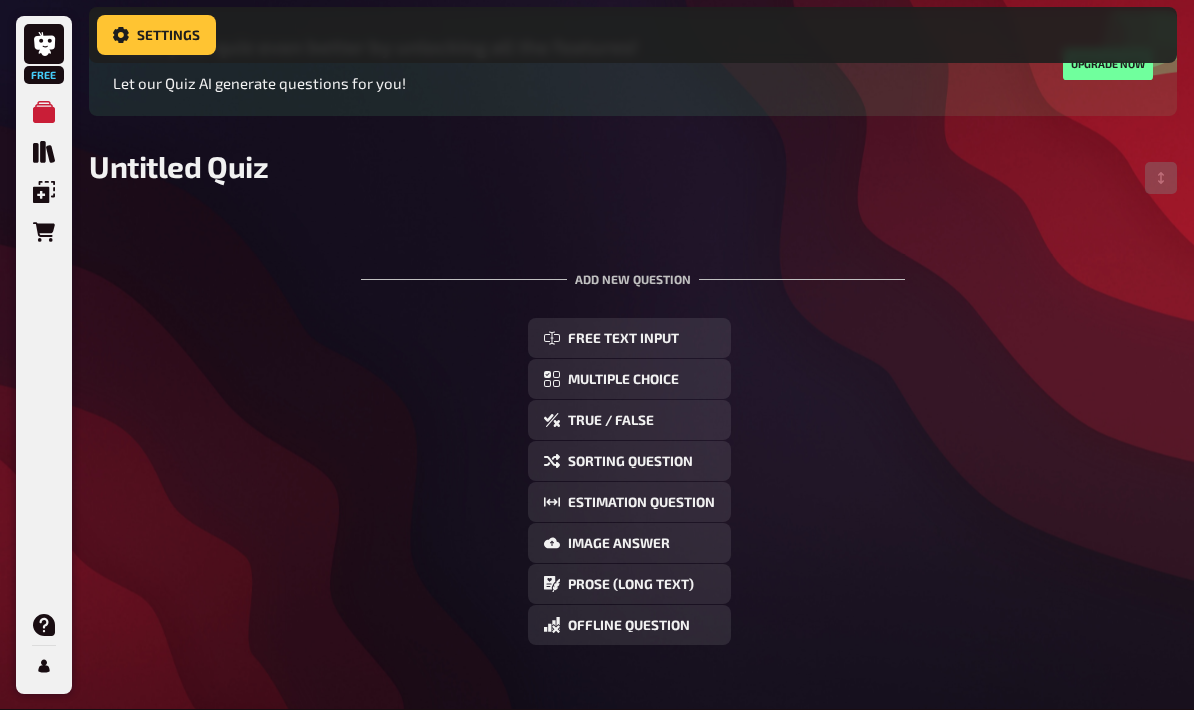 scroll, scrollTop: 199, scrollLeft: 0, axis: vertical 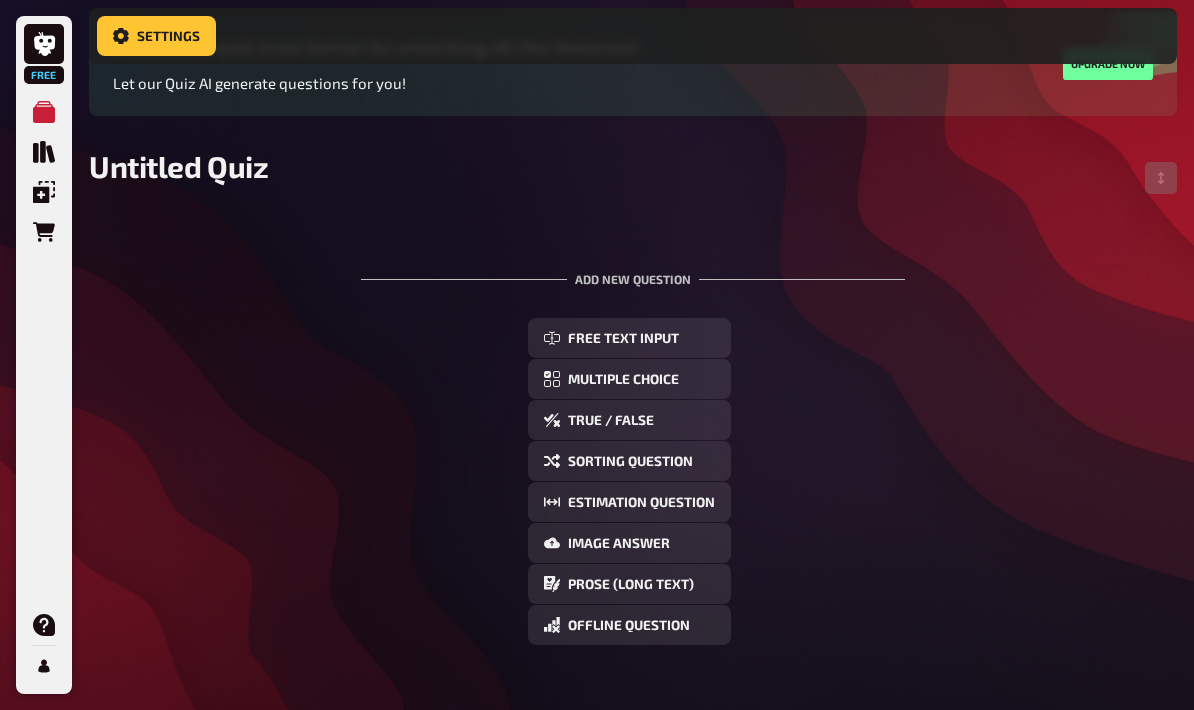 click on "True / False" at bounding box center (629, 420) 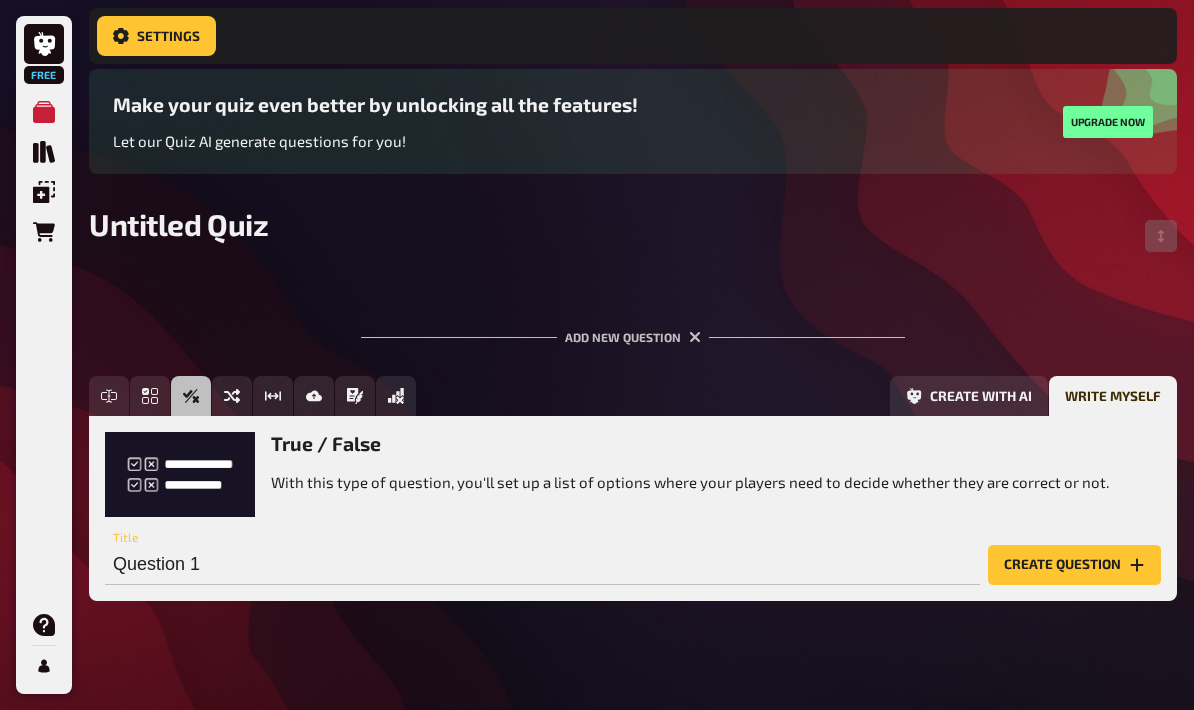 click on "Create question" at bounding box center [1074, 565] 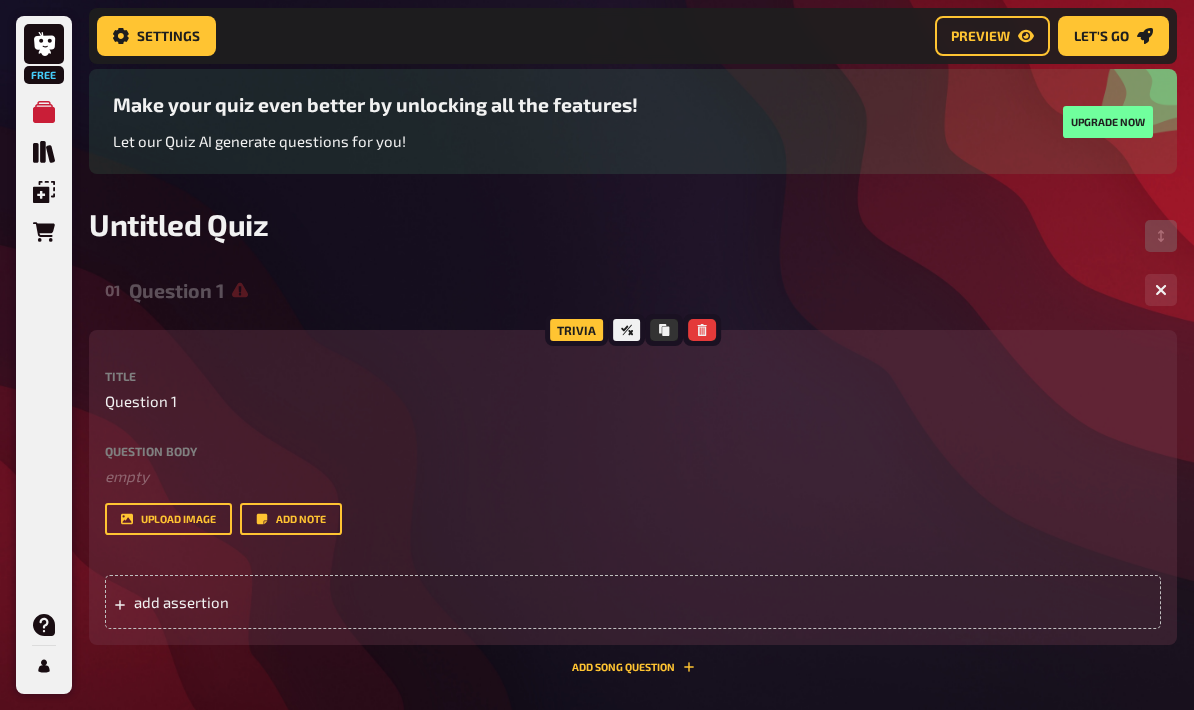 scroll, scrollTop: 0, scrollLeft: -1, axis: horizontal 